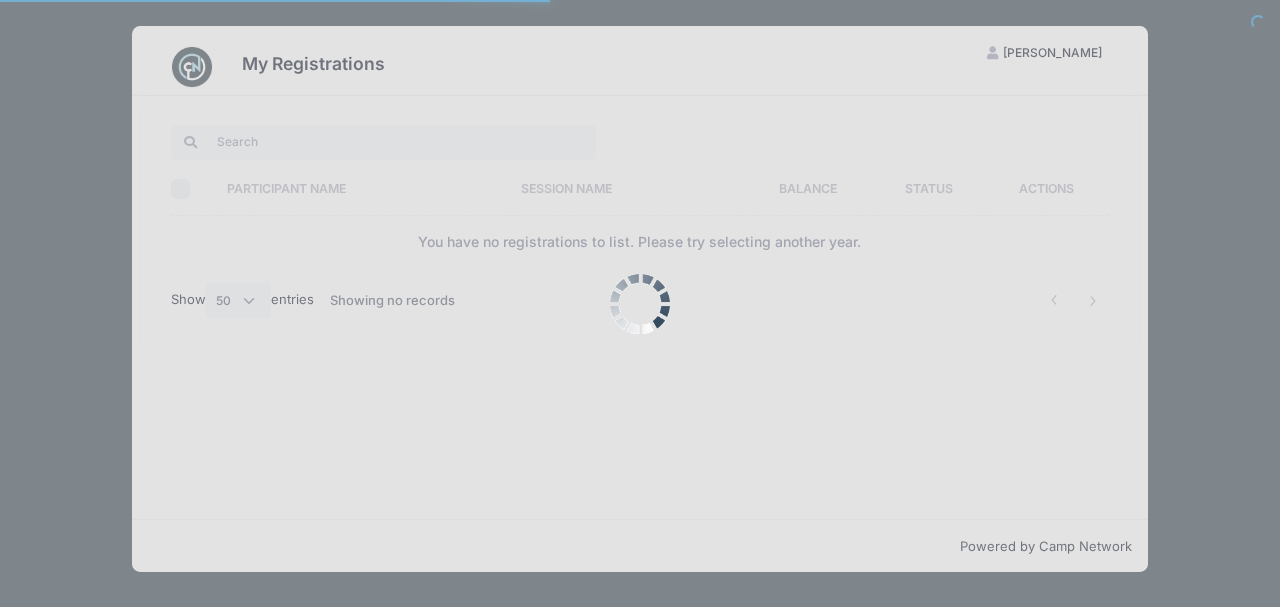 select on "50" 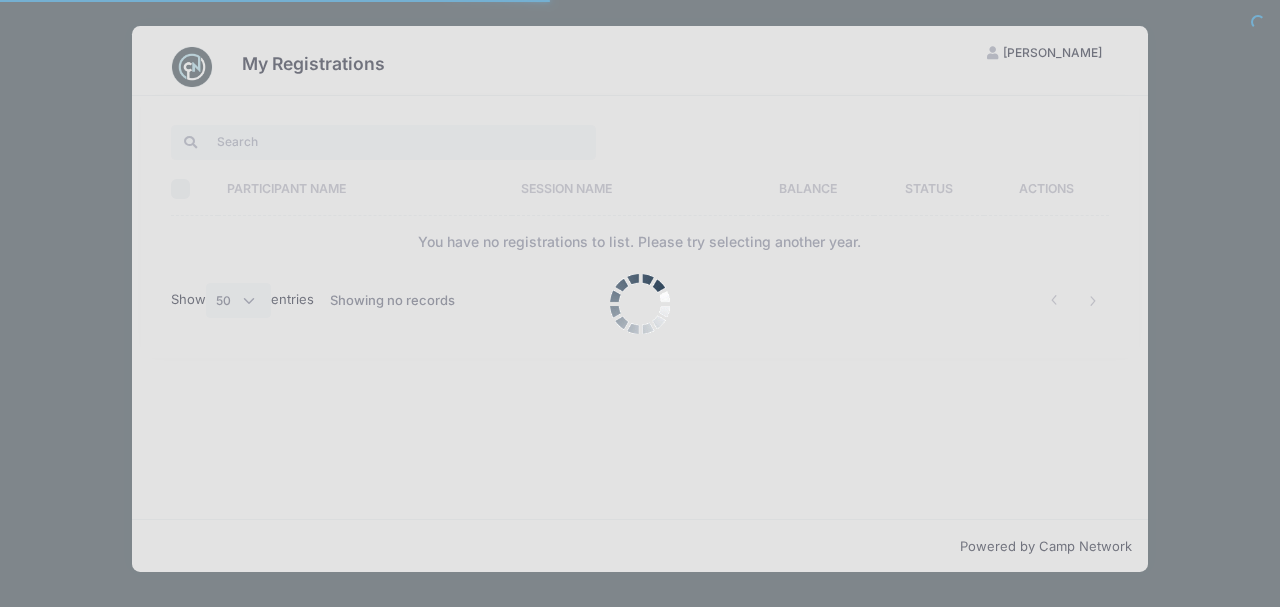 scroll, scrollTop: 0, scrollLeft: 0, axis: both 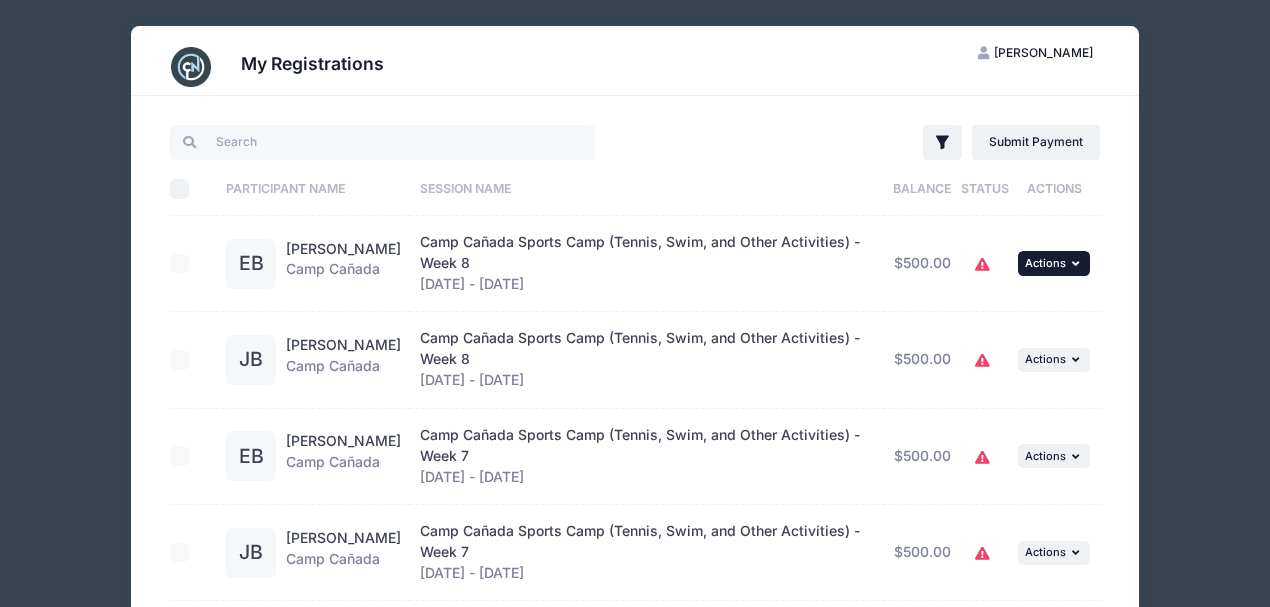 click on "Actions" at bounding box center (1045, 263) 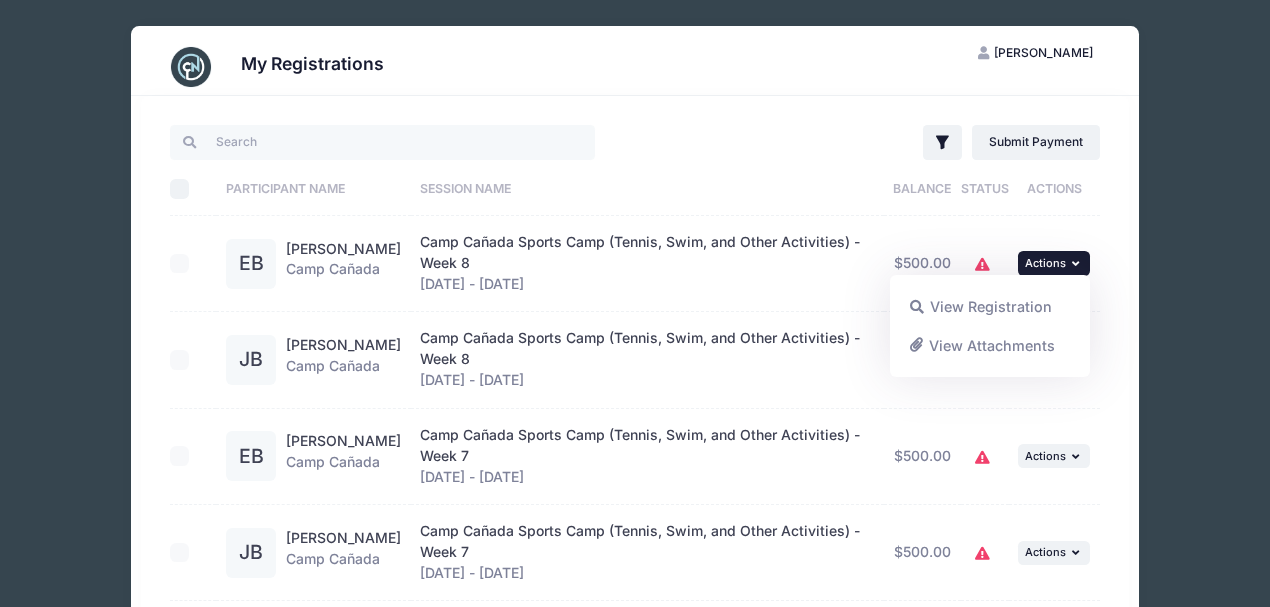 click on "Camp Cañada Sports Camp (Tennis, Swim, and Other Activities) - Week [DATE] - [DATE]" at bounding box center [647, 263] 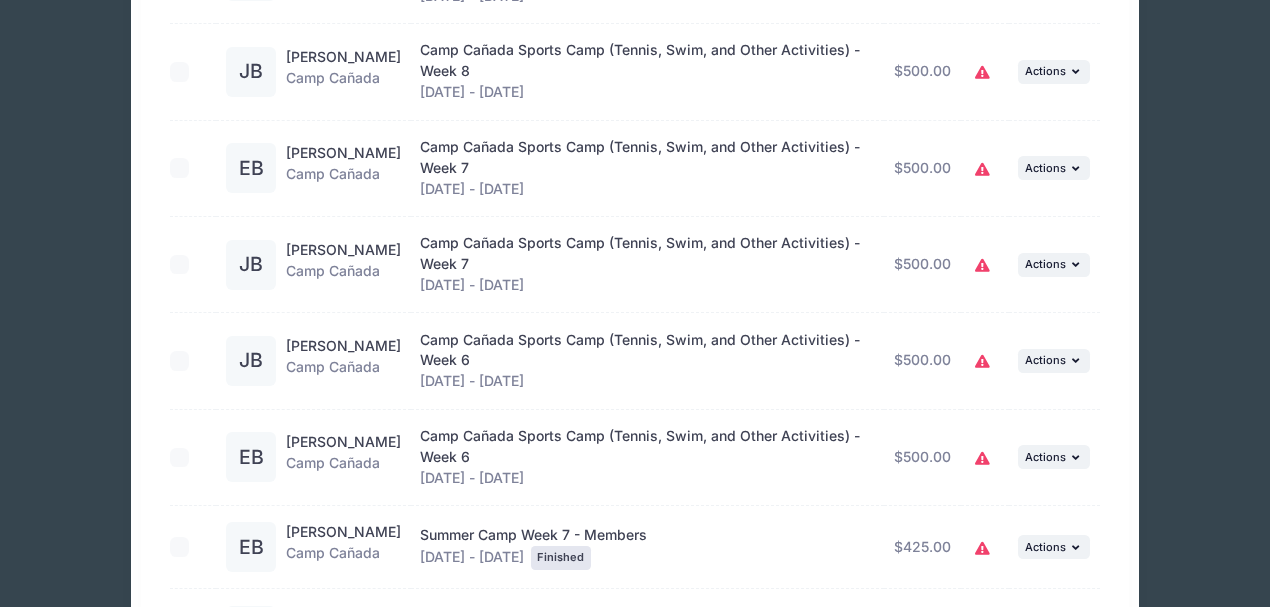scroll, scrollTop: 266, scrollLeft: 0, axis: vertical 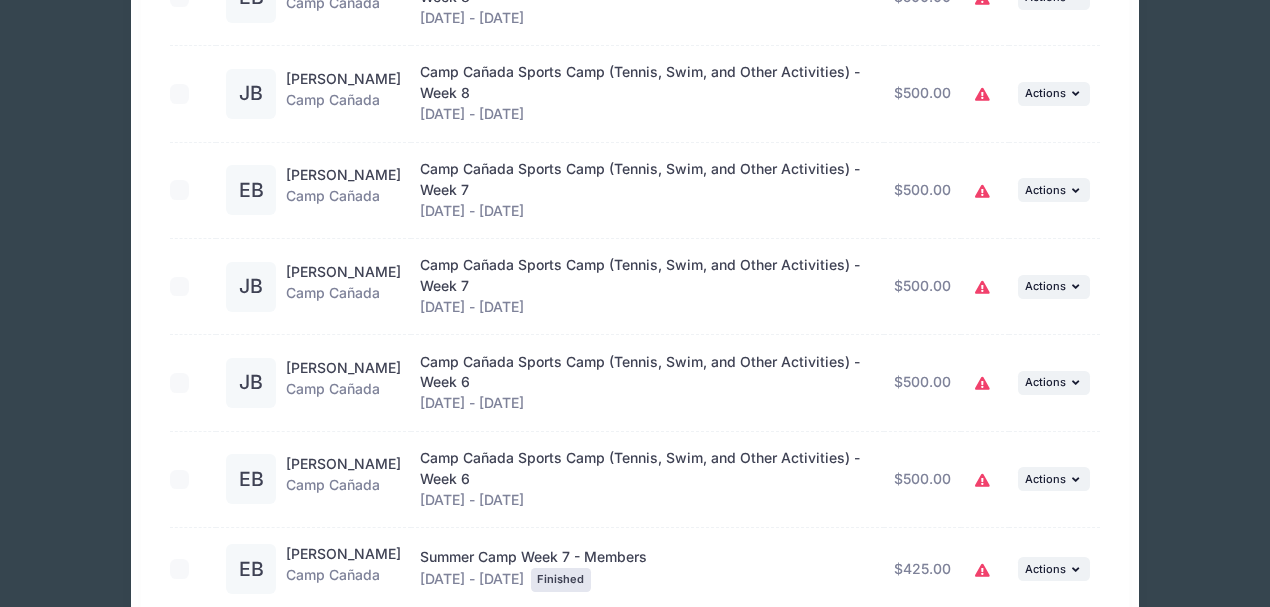 click 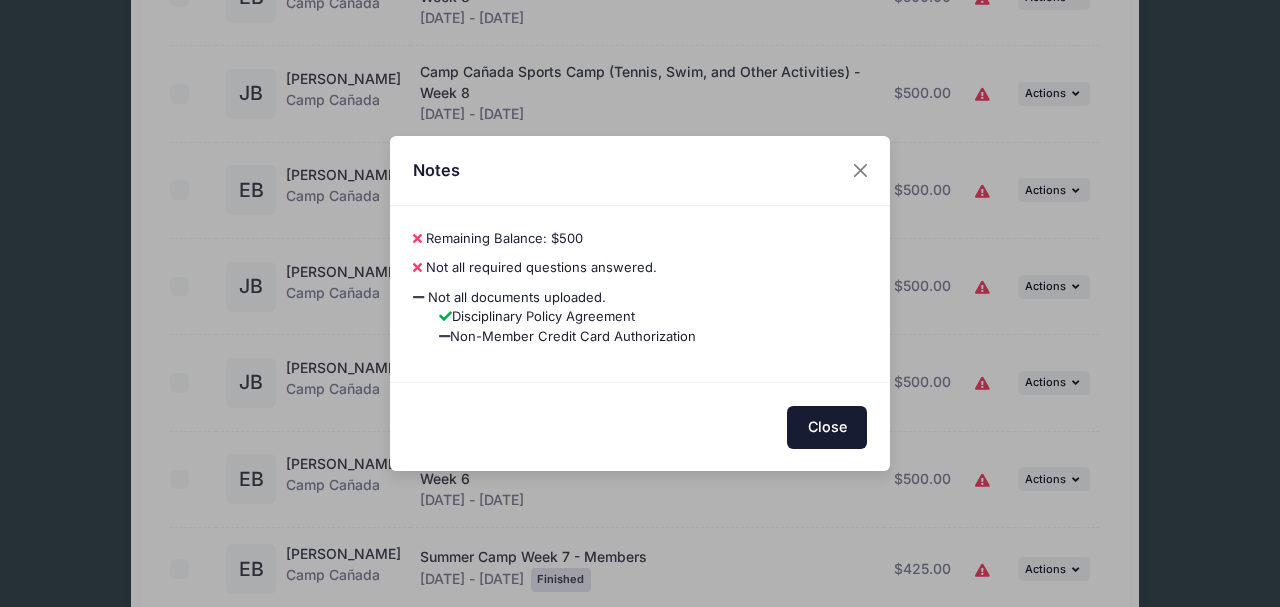 click on "Close" at bounding box center (827, 427) 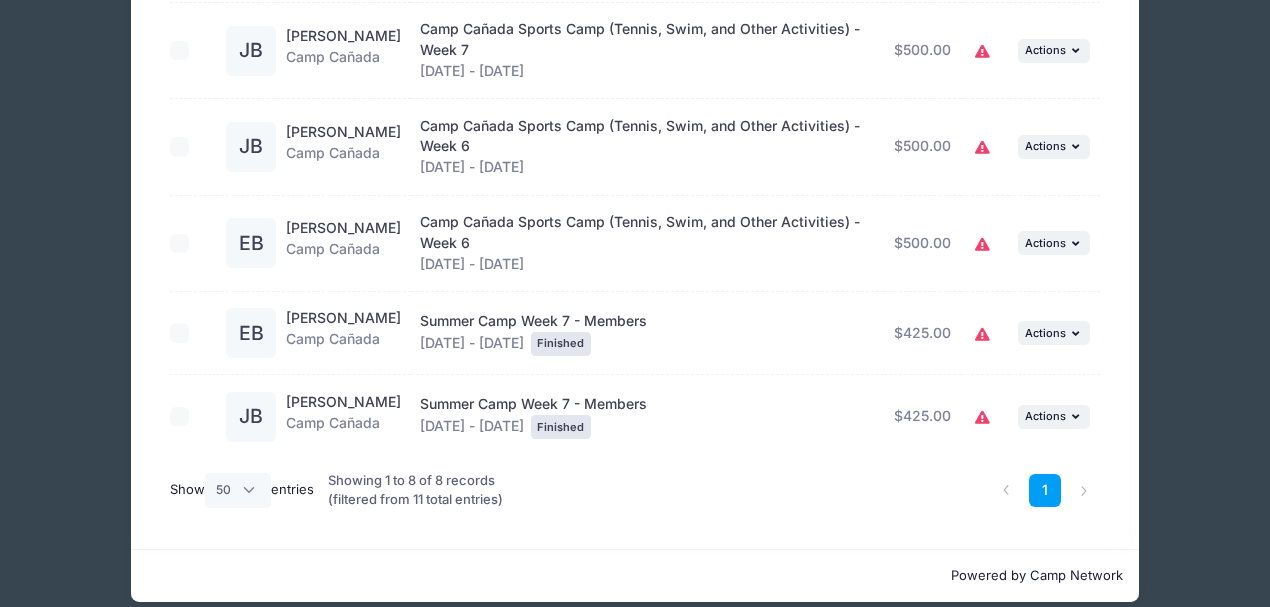 scroll, scrollTop: 479, scrollLeft: 0, axis: vertical 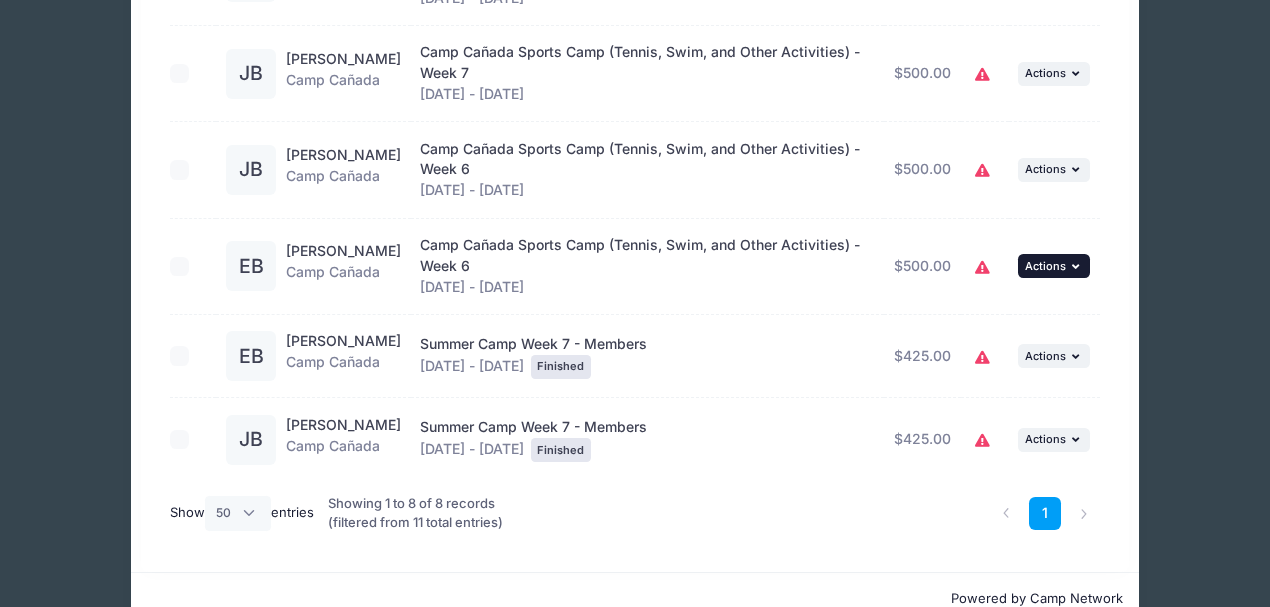 click on "... Actions" at bounding box center (1054, 266) 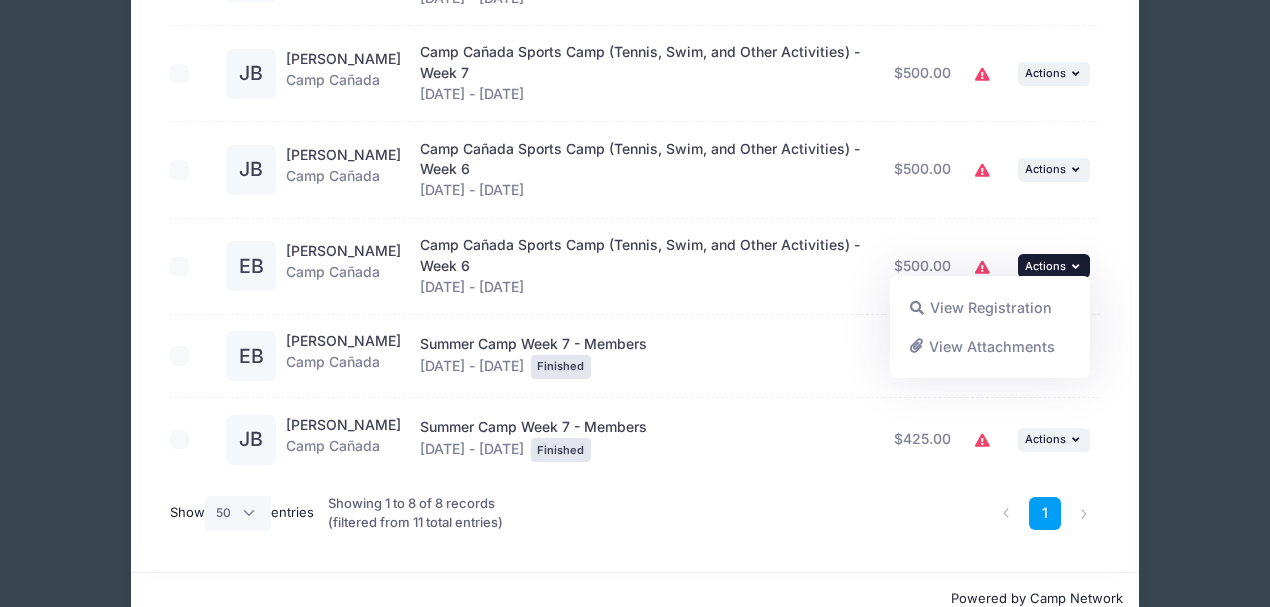 click on "... Actions" at bounding box center (1054, 266) 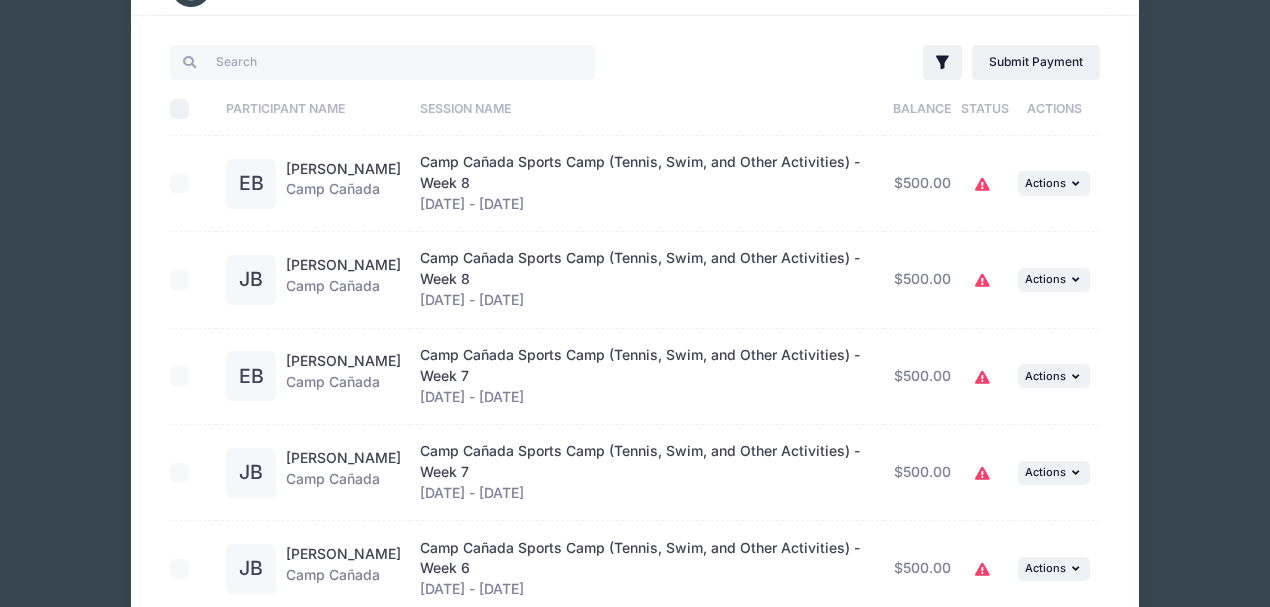 scroll, scrollTop: 0, scrollLeft: 0, axis: both 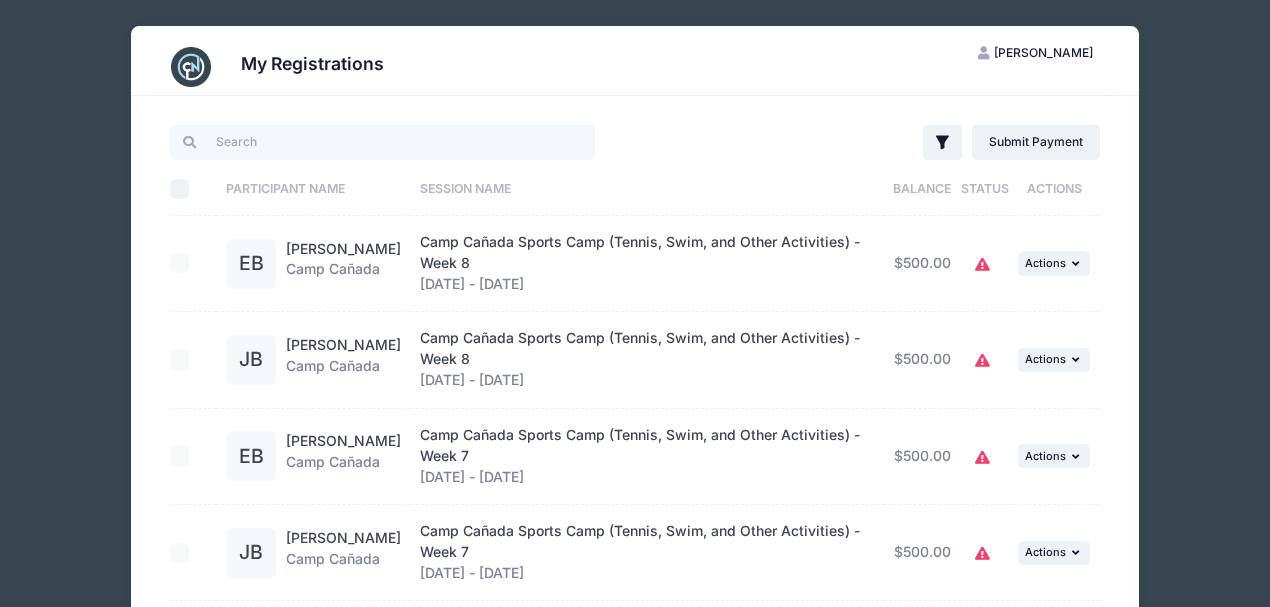 click 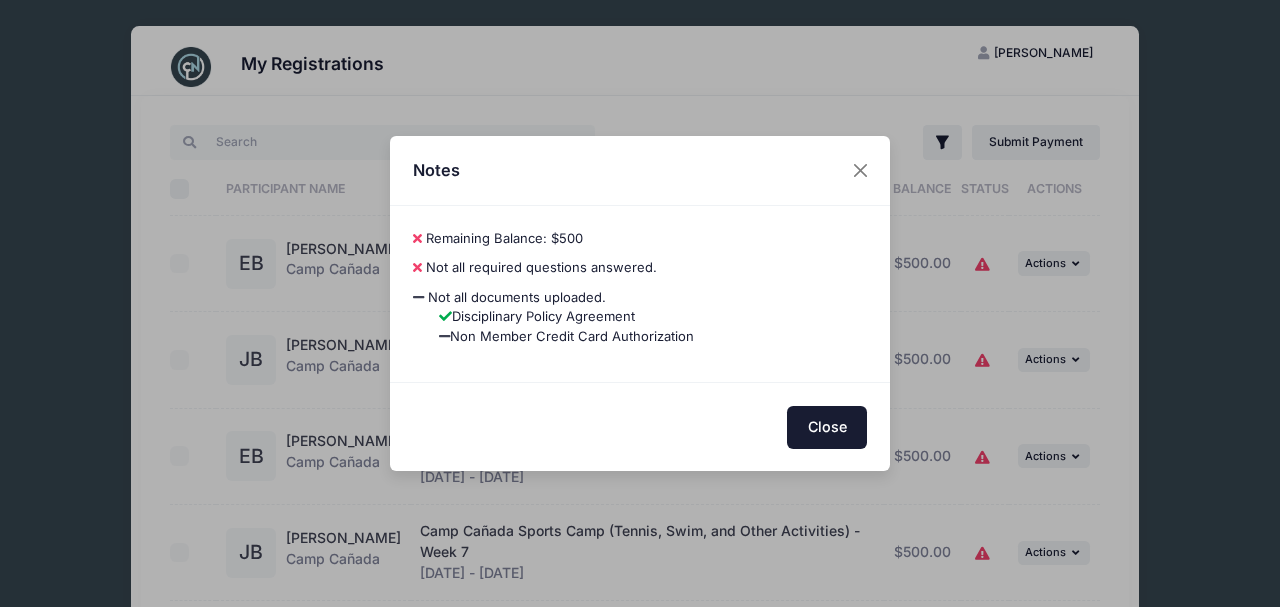 click on "Close" at bounding box center (827, 427) 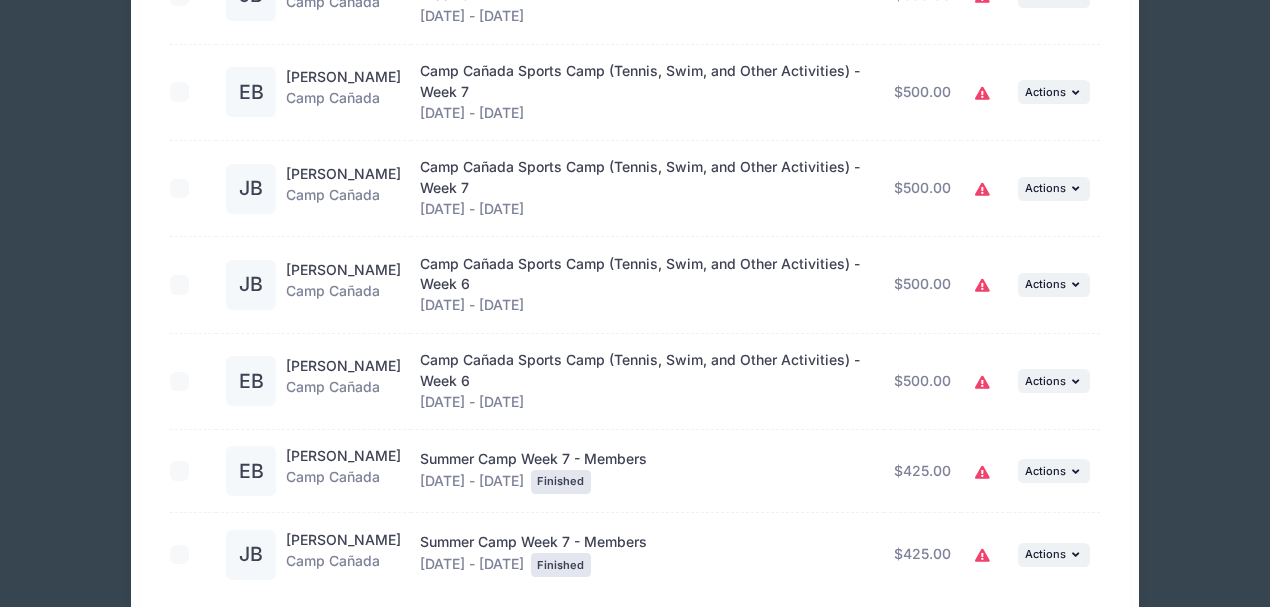 scroll, scrollTop: 400, scrollLeft: 0, axis: vertical 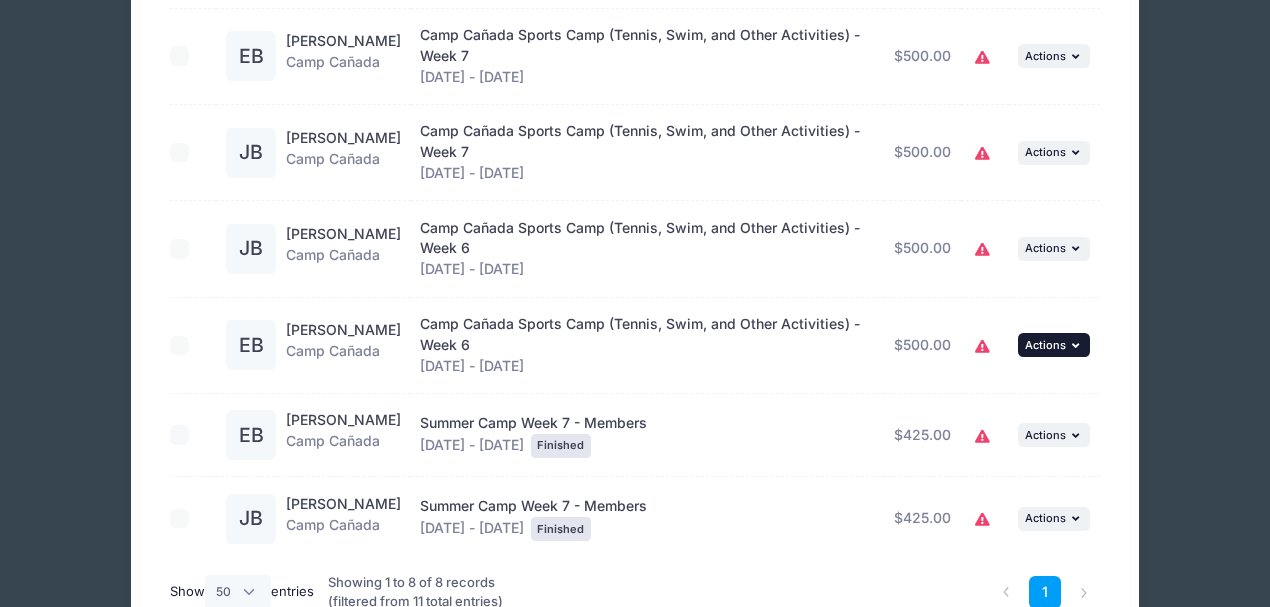 click at bounding box center (1078, 345) 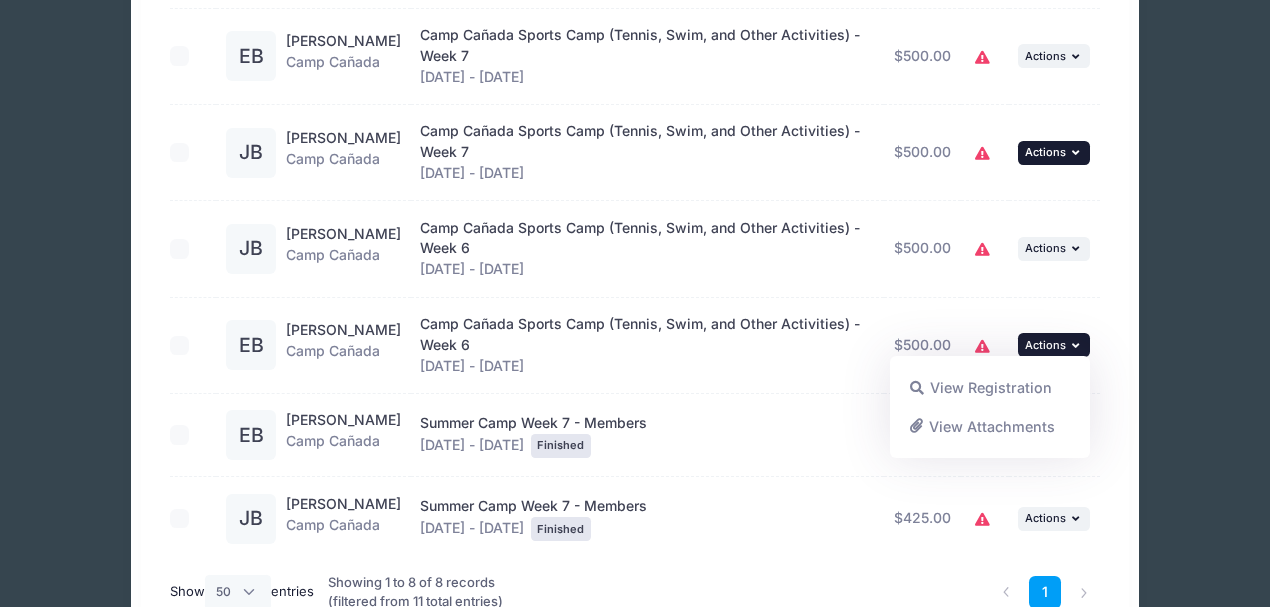 click on "Actions" at bounding box center [1045, 152] 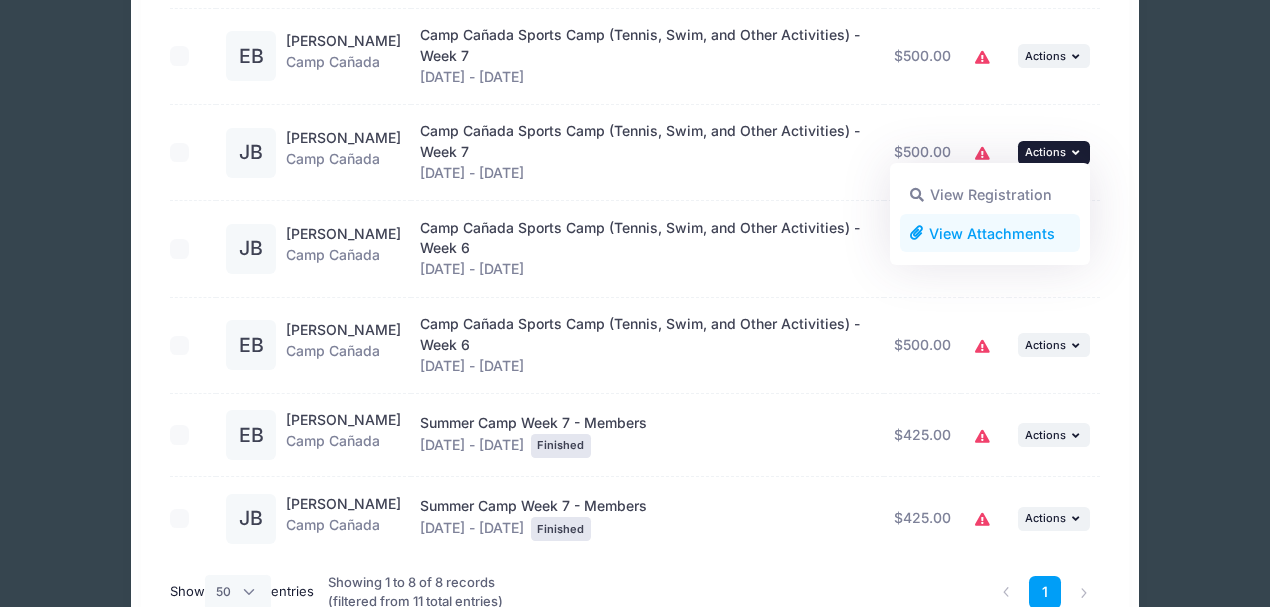 click on "View Attachments" at bounding box center (990, 233) 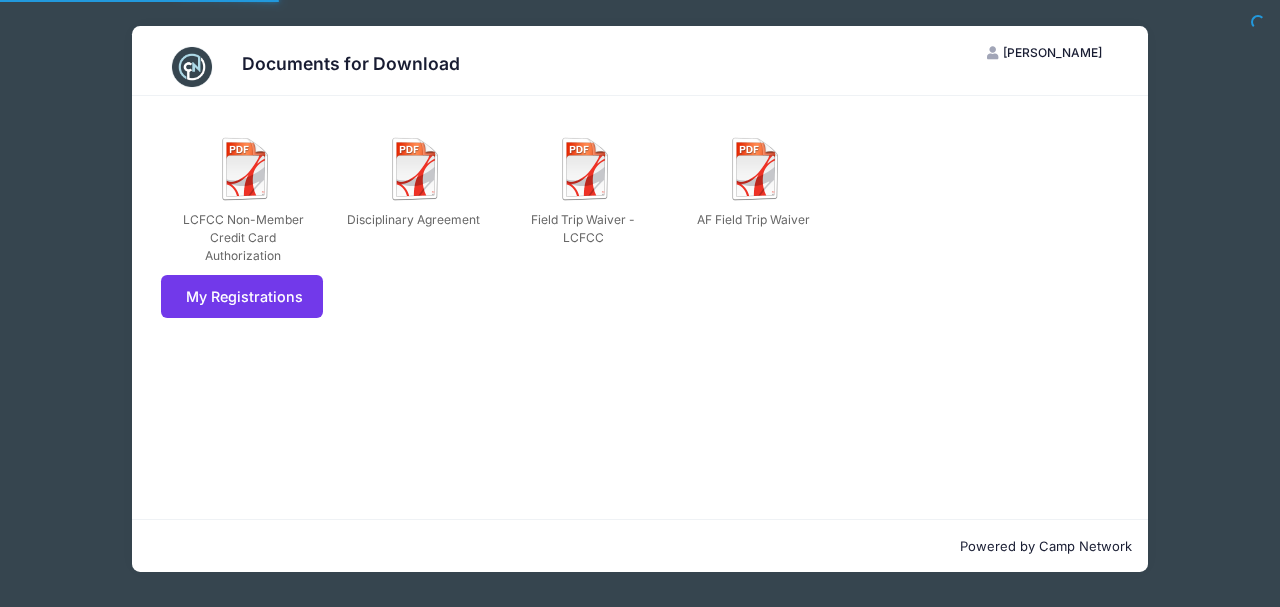 scroll, scrollTop: 0, scrollLeft: 0, axis: both 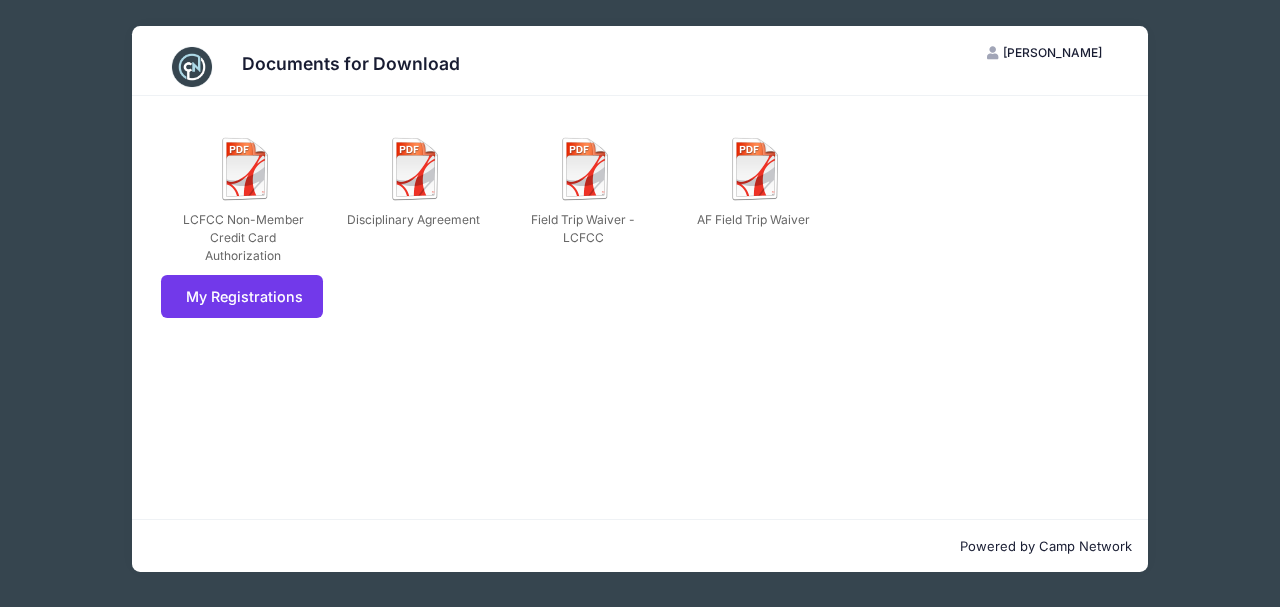 click on "[PERSON_NAME]" at bounding box center (1052, 52) 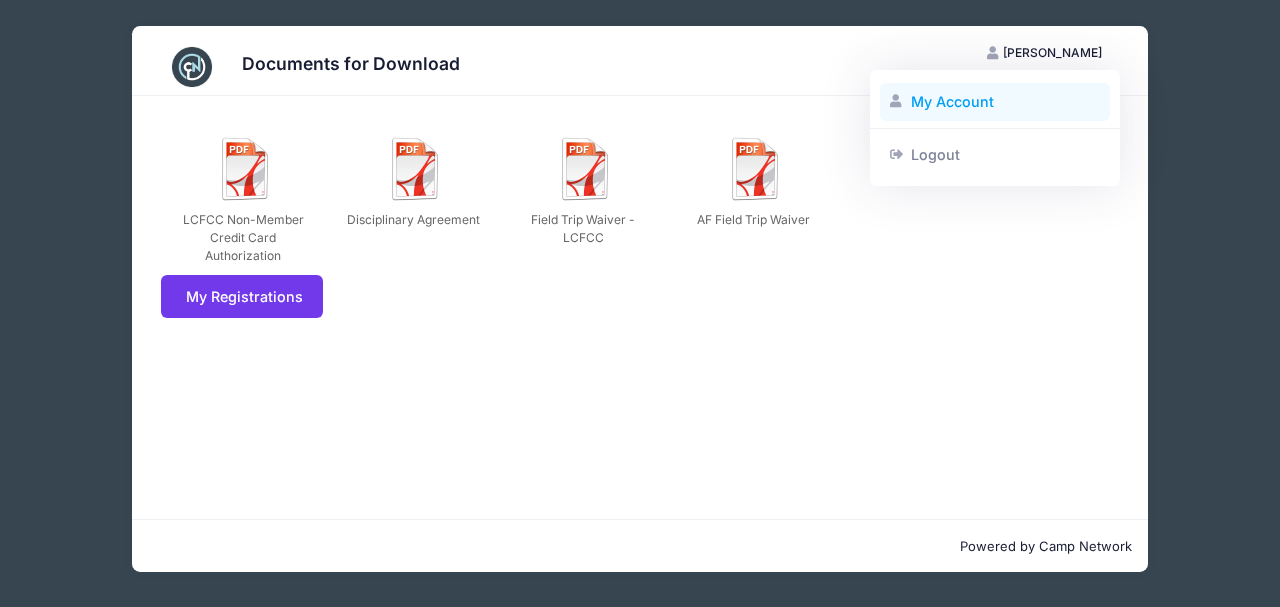 click on "My Account" at bounding box center [995, 102] 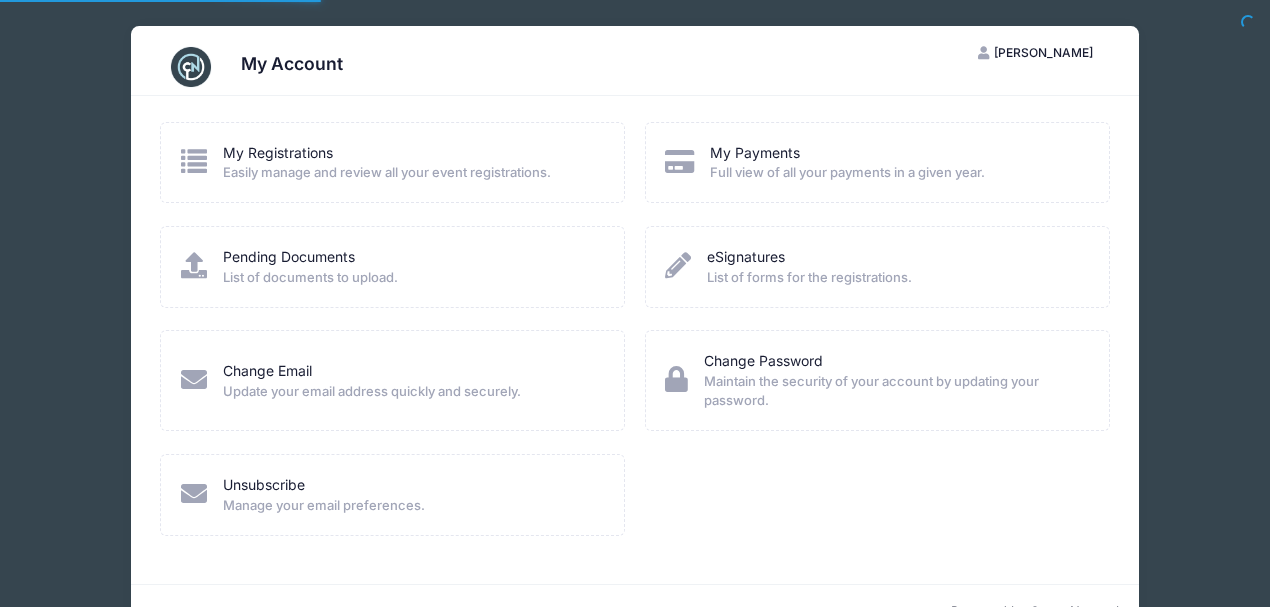 scroll, scrollTop: 0, scrollLeft: 0, axis: both 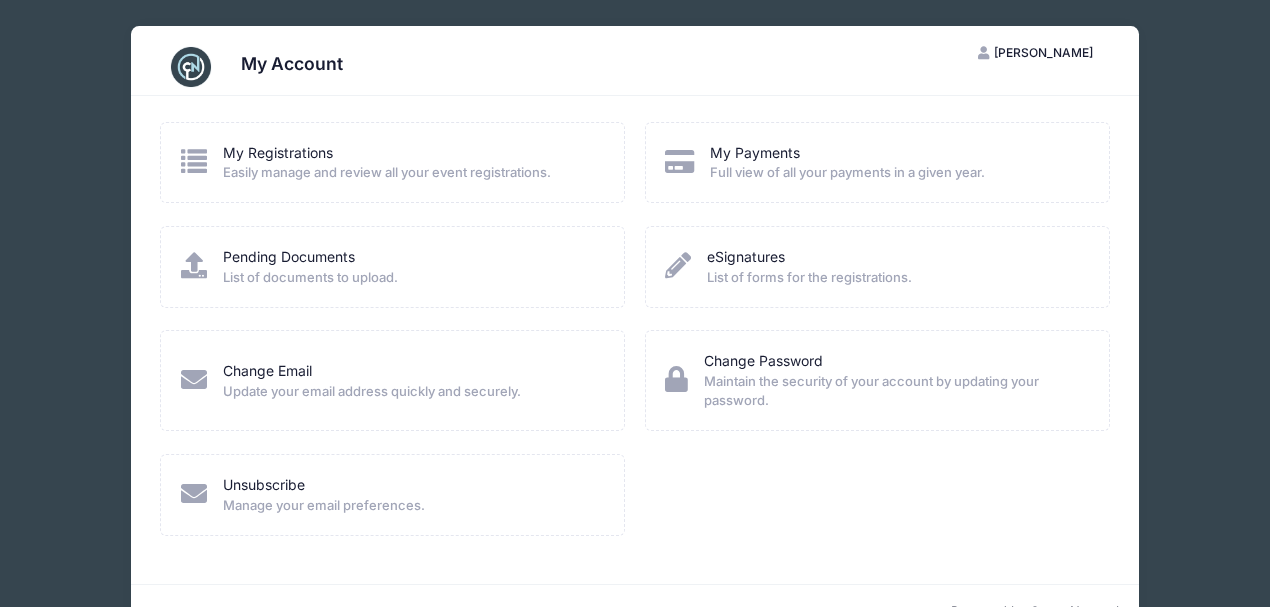 click at bounding box center [194, 265] 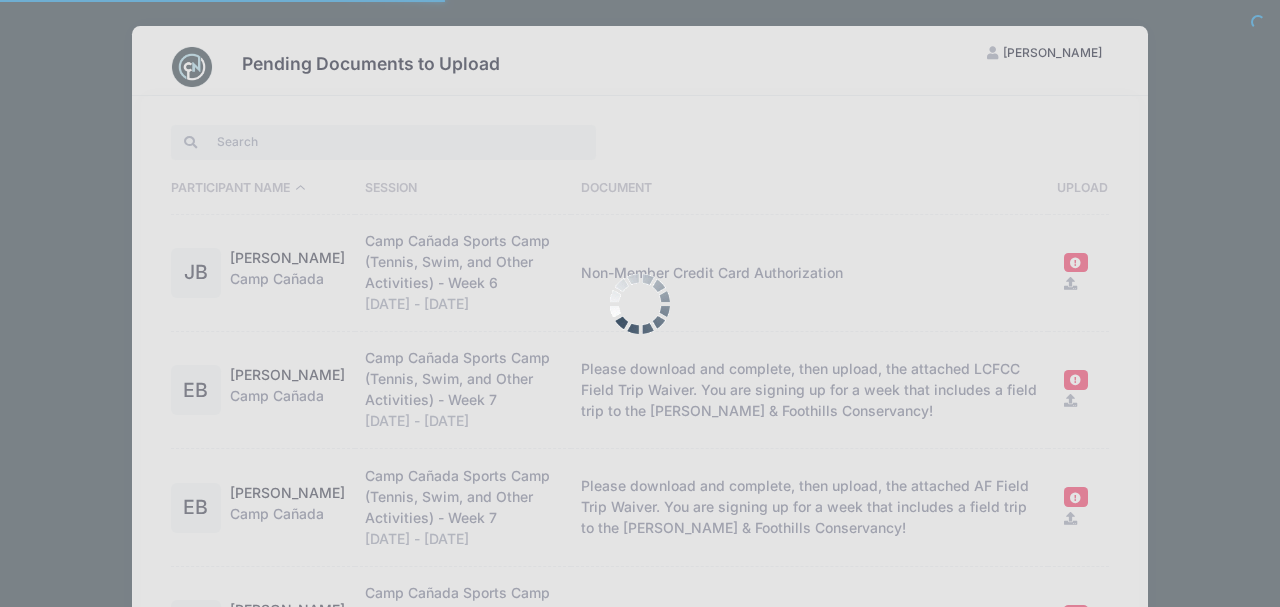select on "50" 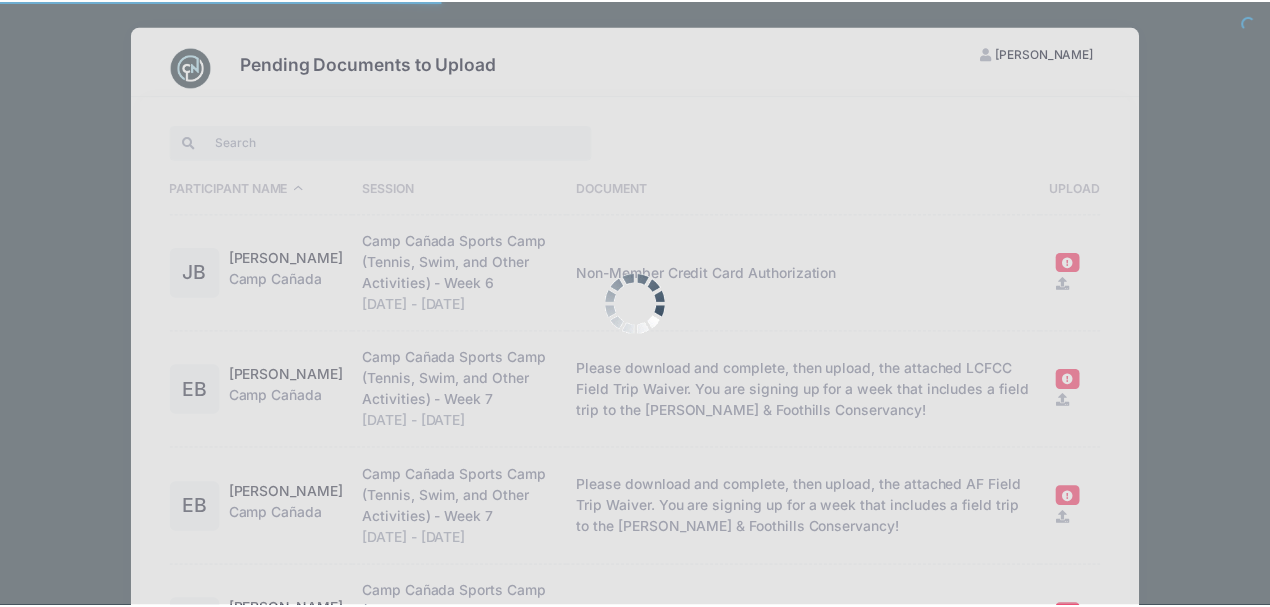 scroll, scrollTop: 0, scrollLeft: 0, axis: both 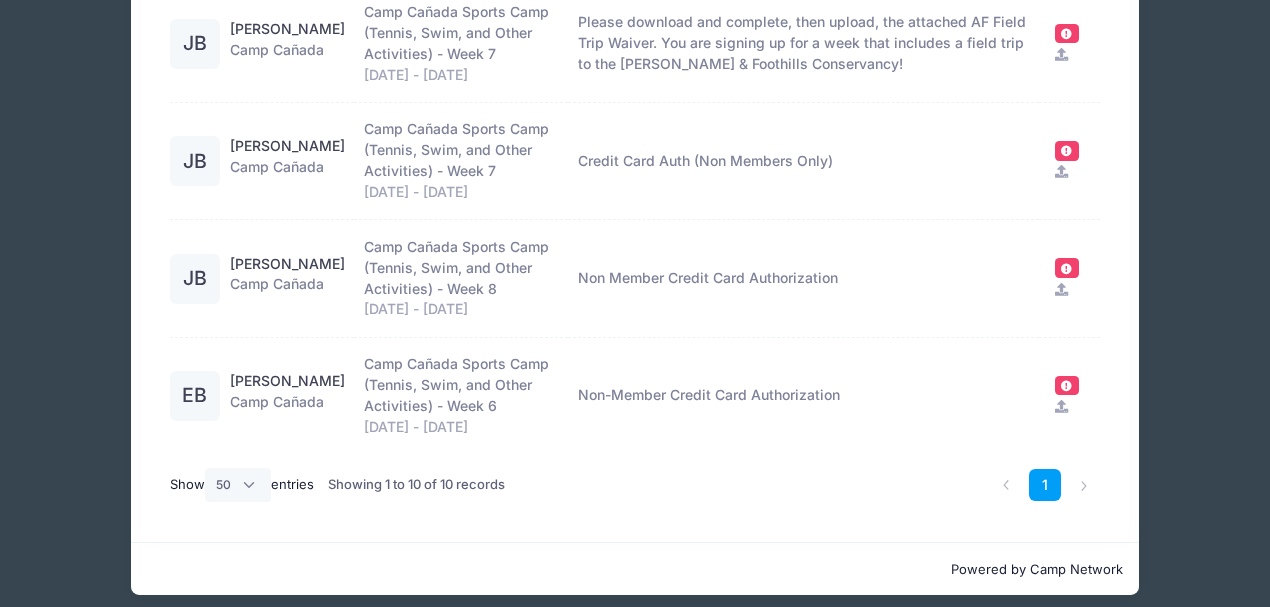 click at bounding box center [1061, 54] 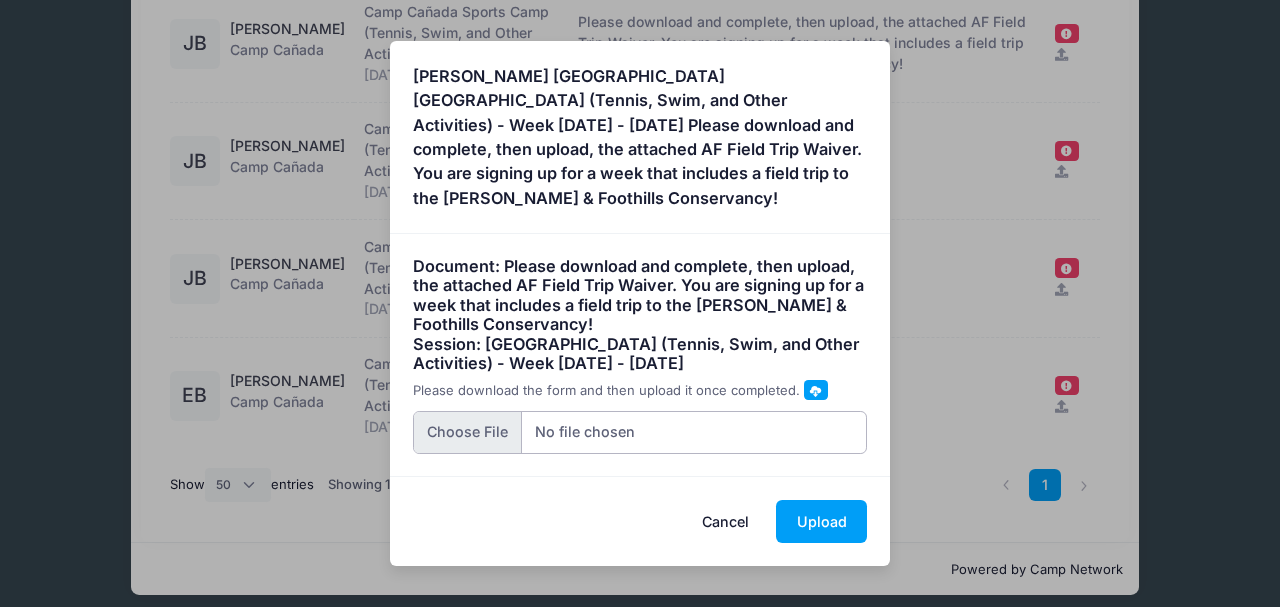 click at bounding box center (640, 432) 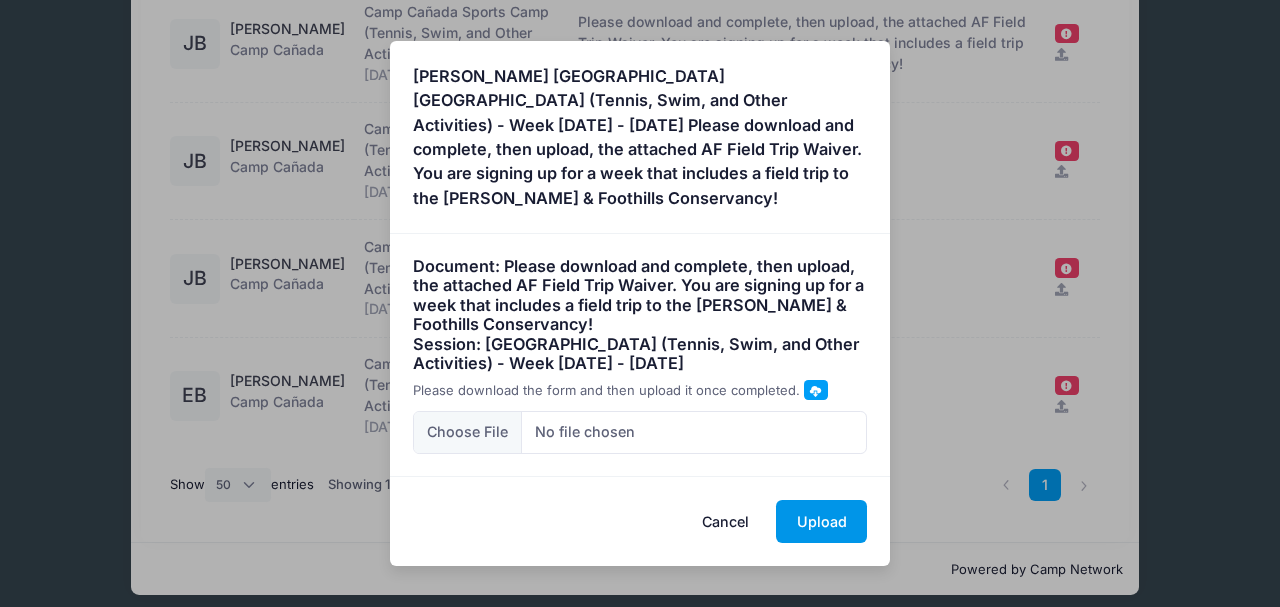 click on "Upload" at bounding box center (821, 521) 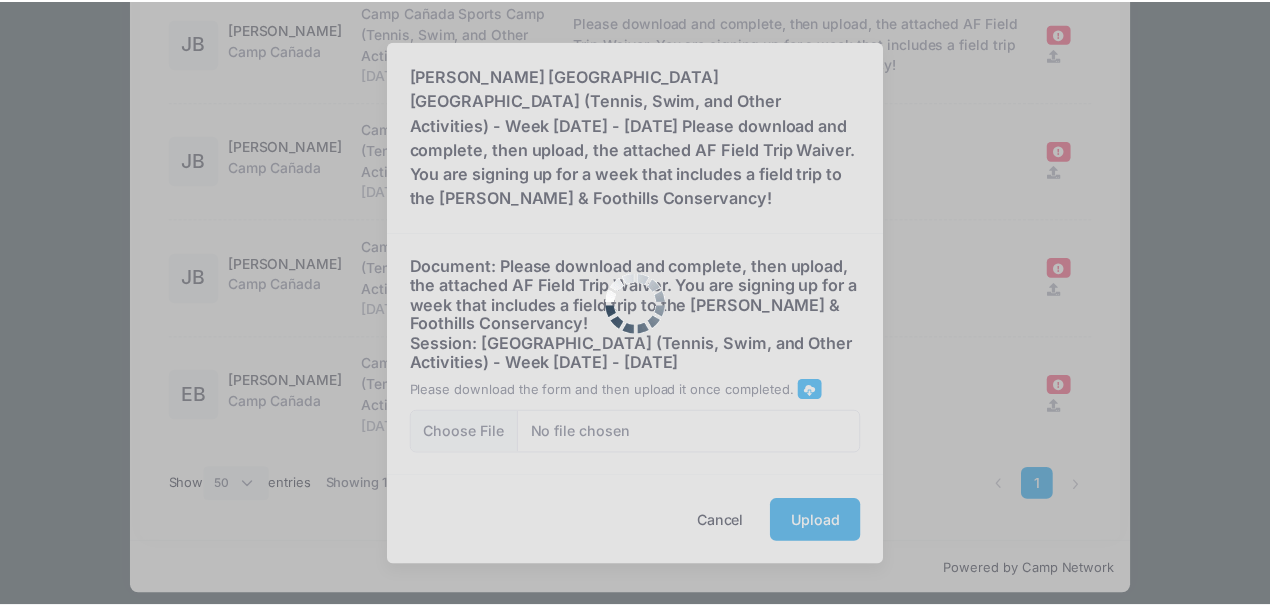 scroll, scrollTop: 0, scrollLeft: 0, axis: both 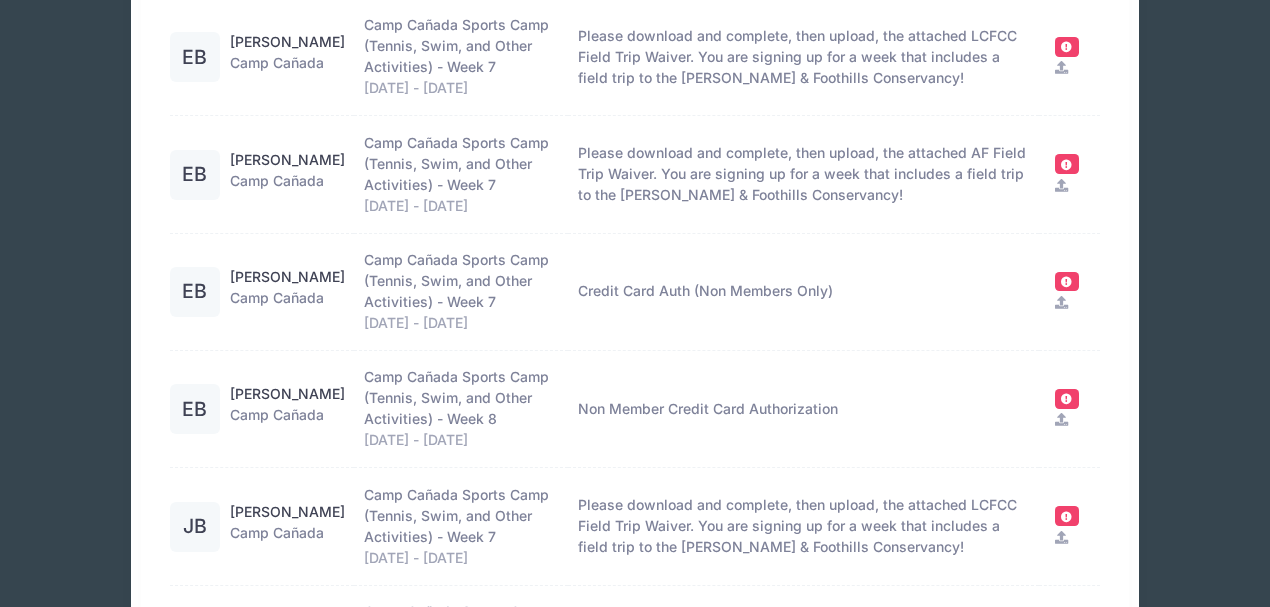 click at bounding box center [1061, 185] 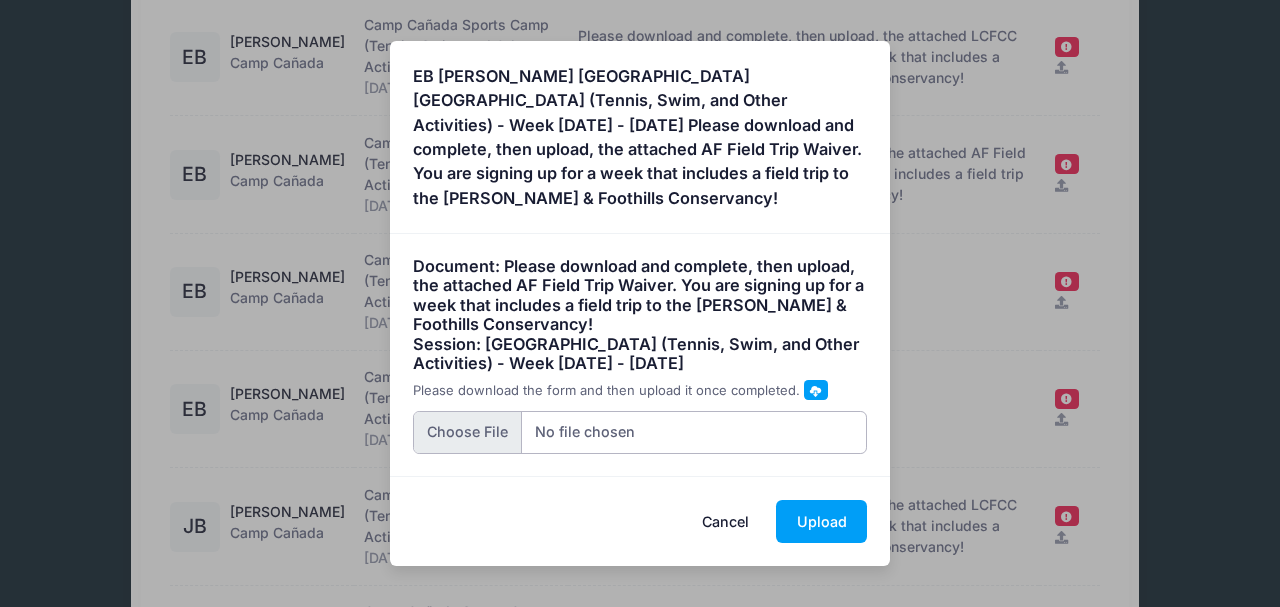 click at bounding box center (640, 432) 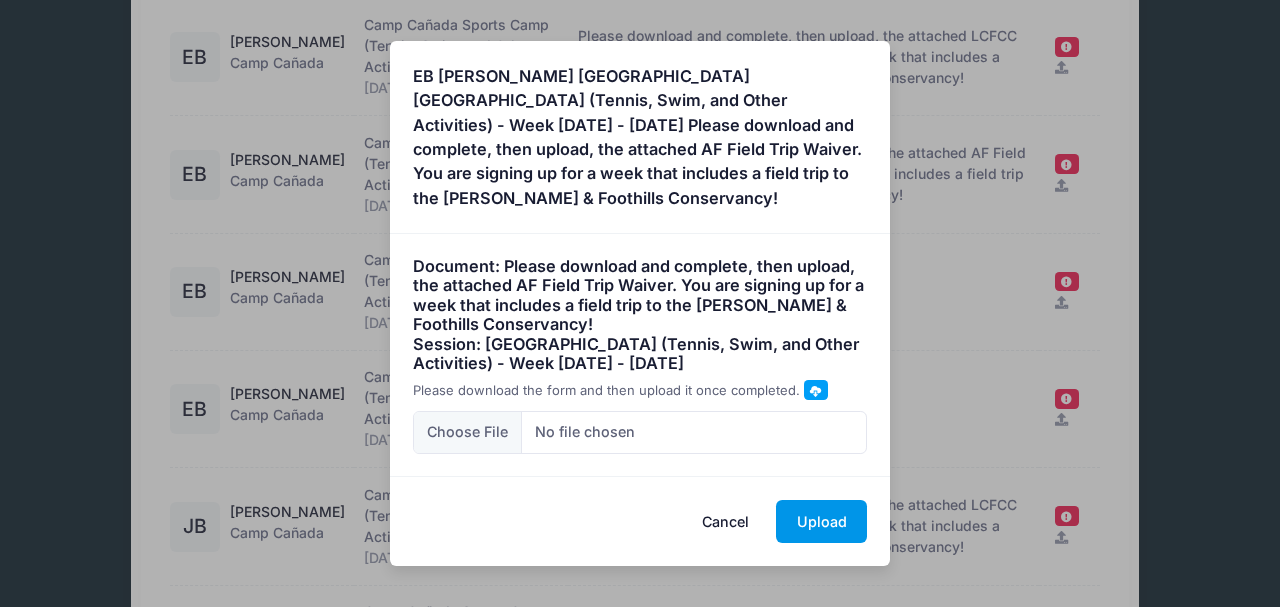 click on "Upload" at bounding box center (821, 521) 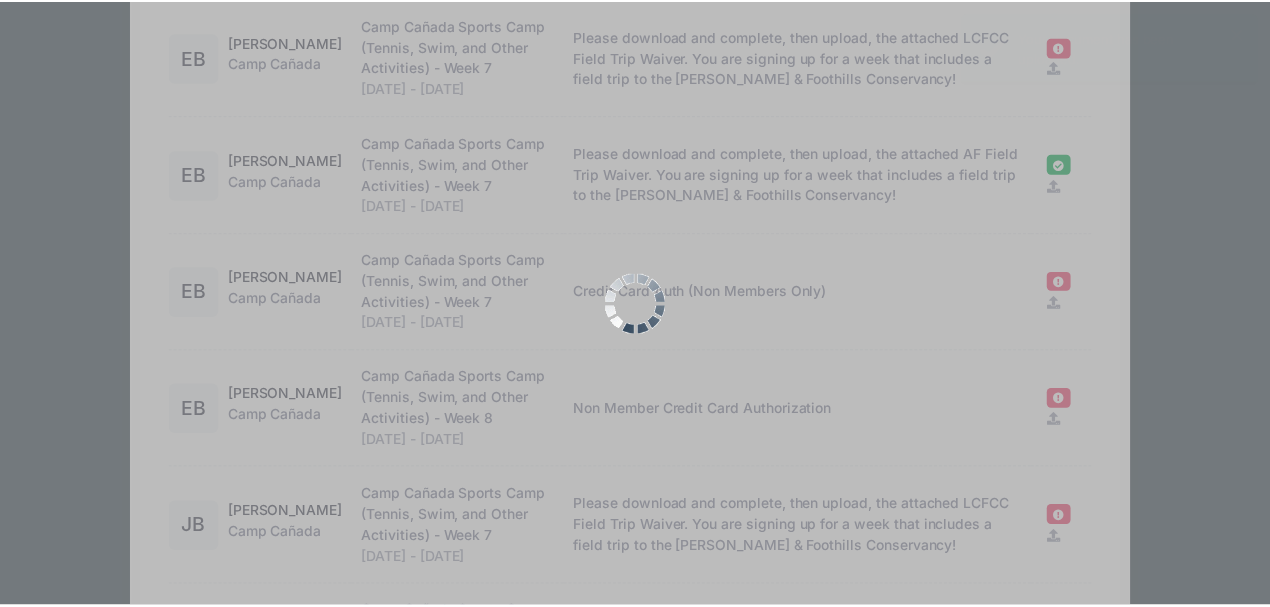 scroll, scrollTop: 0, scrollLeft: 0, axis: both 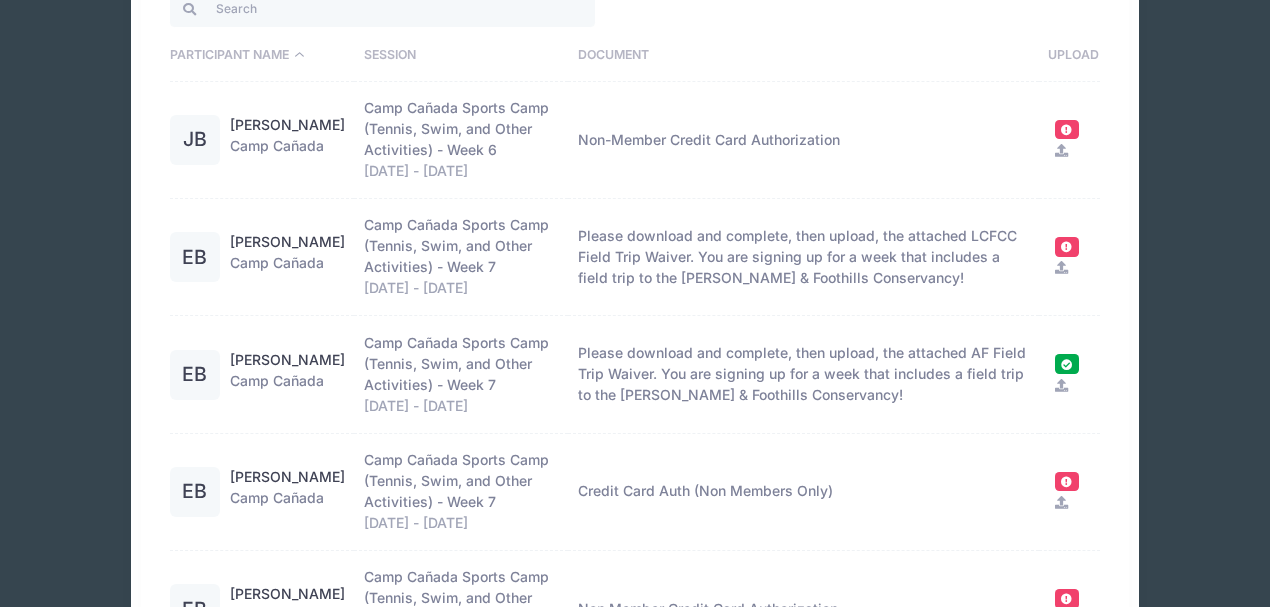 click at bounding box center [1061, 267] 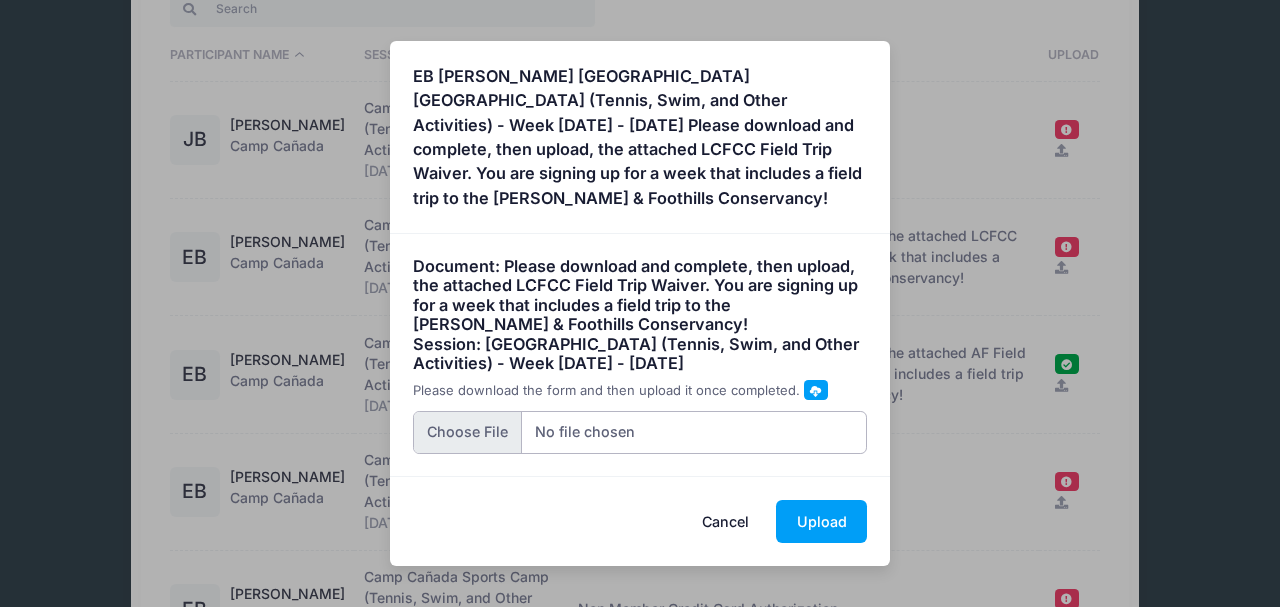 click at bounding box center (640, 432) 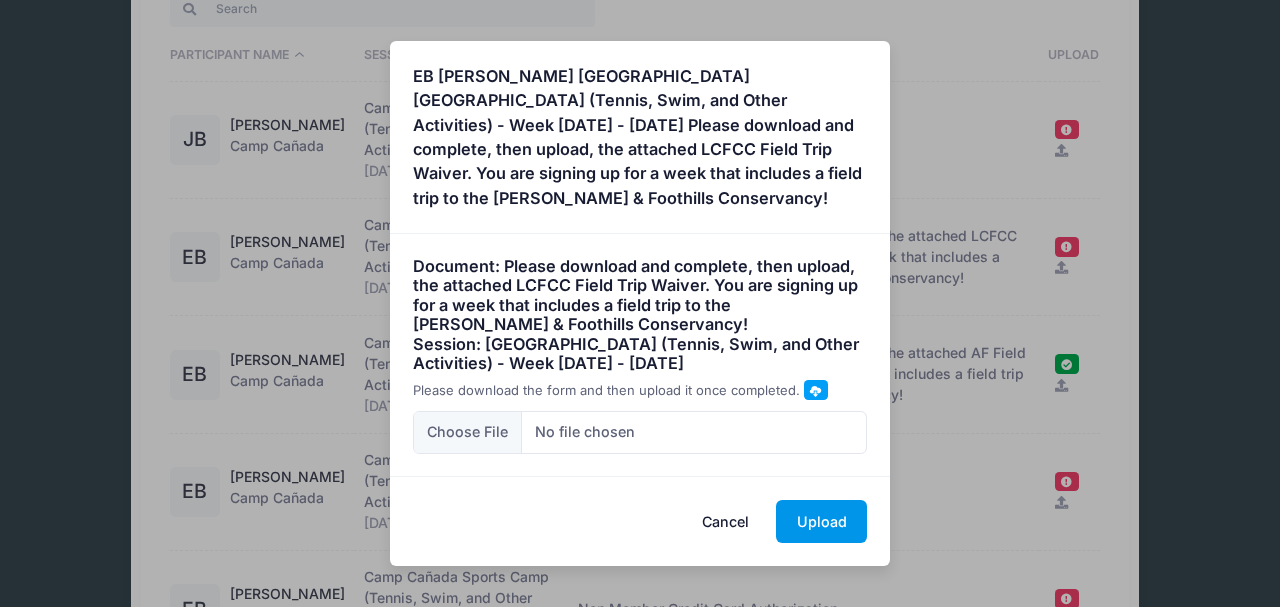 click on "Upload" at bounding box center (821, 521) 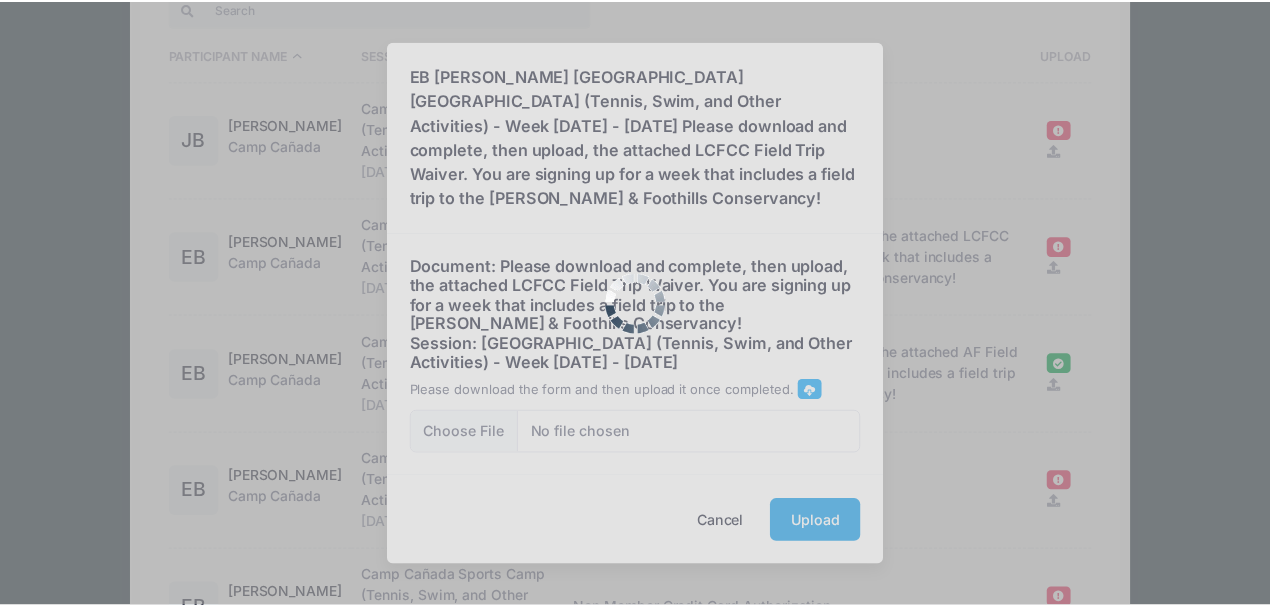 scroll, scrollTop: 0, scrollLeft: 0, axis: both 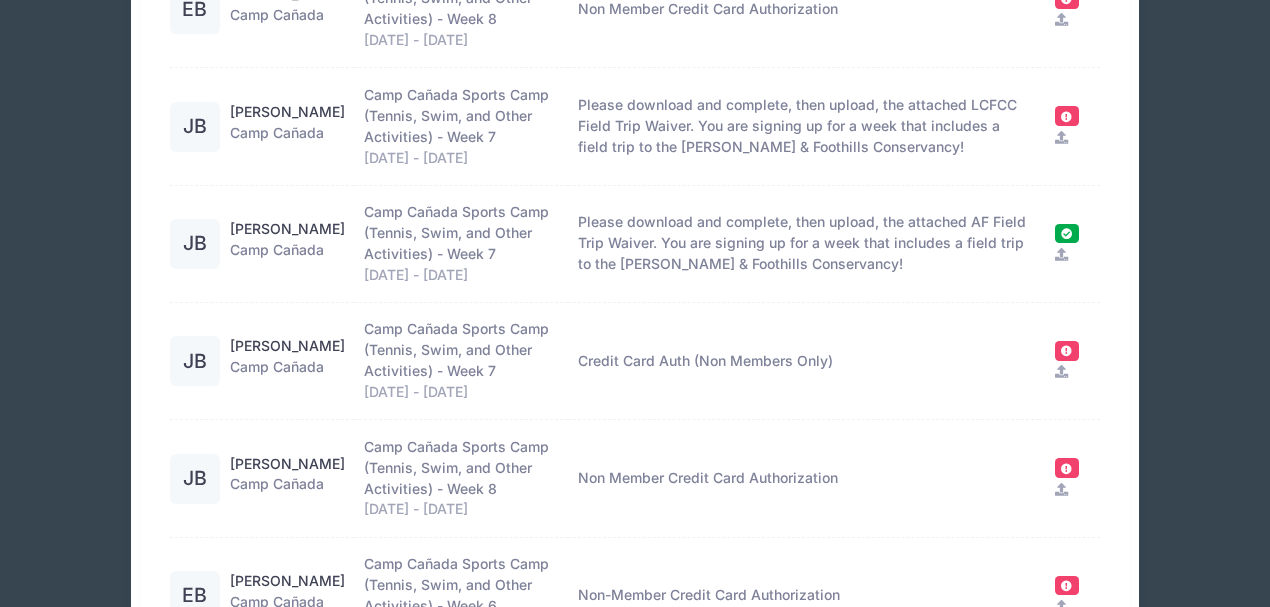 click at bounding box center (1061, 137) 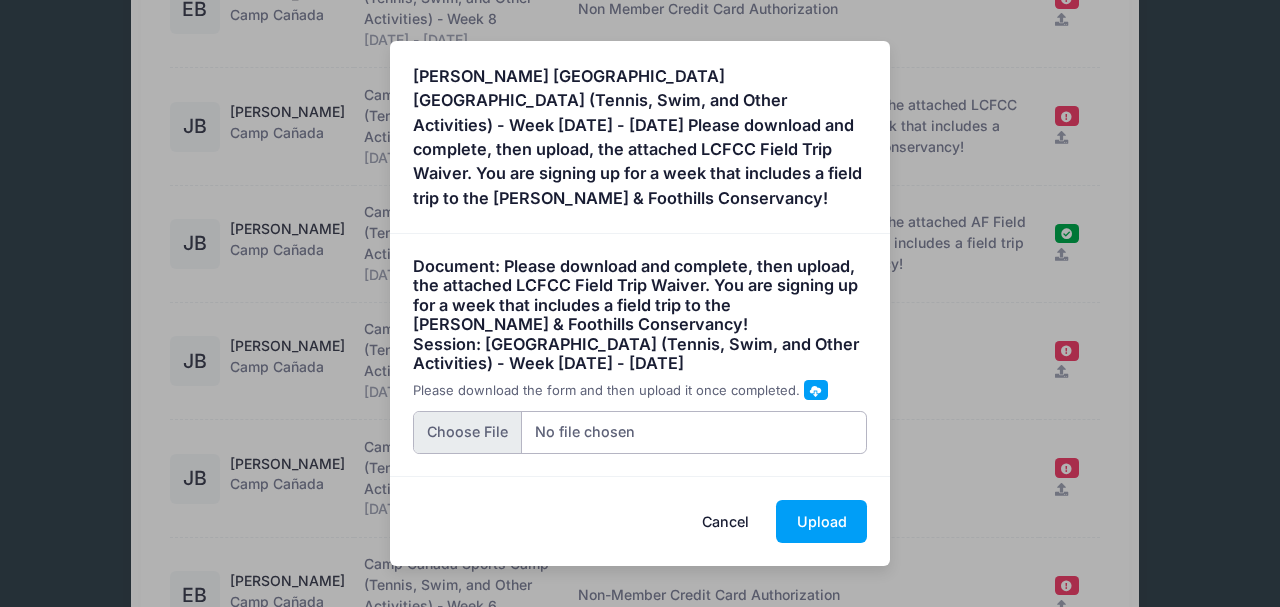 click at bounding box center (640, 432) 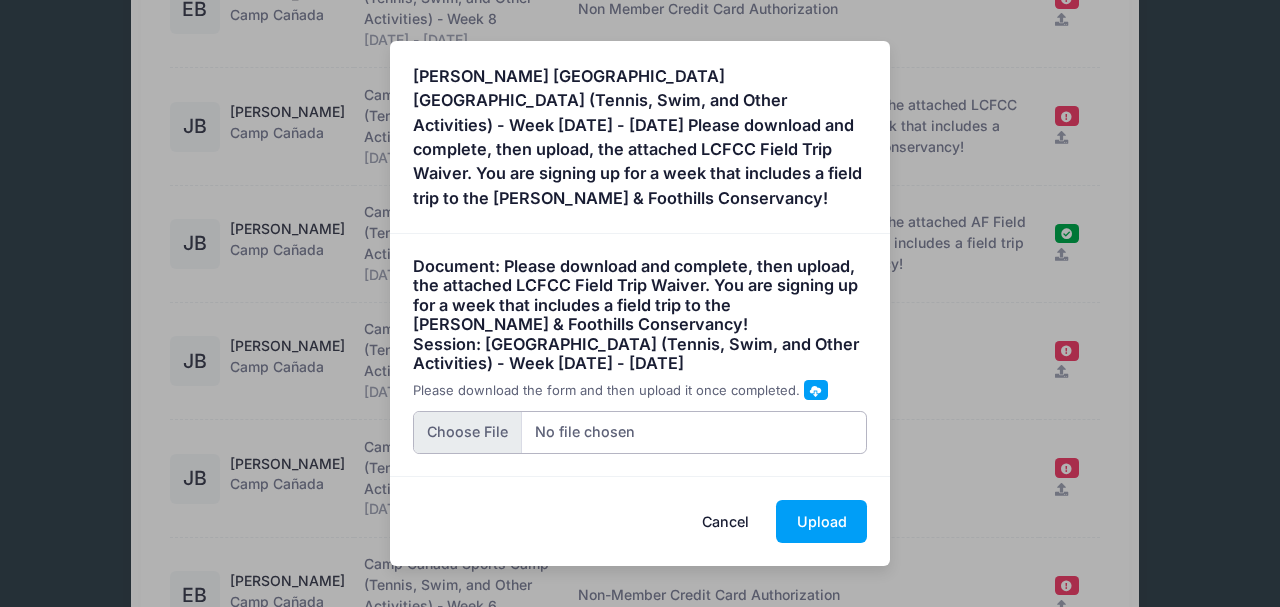 type on "C:\fakepath\Camp 2025 - LCFCC field trip waiver 2025.pdf" 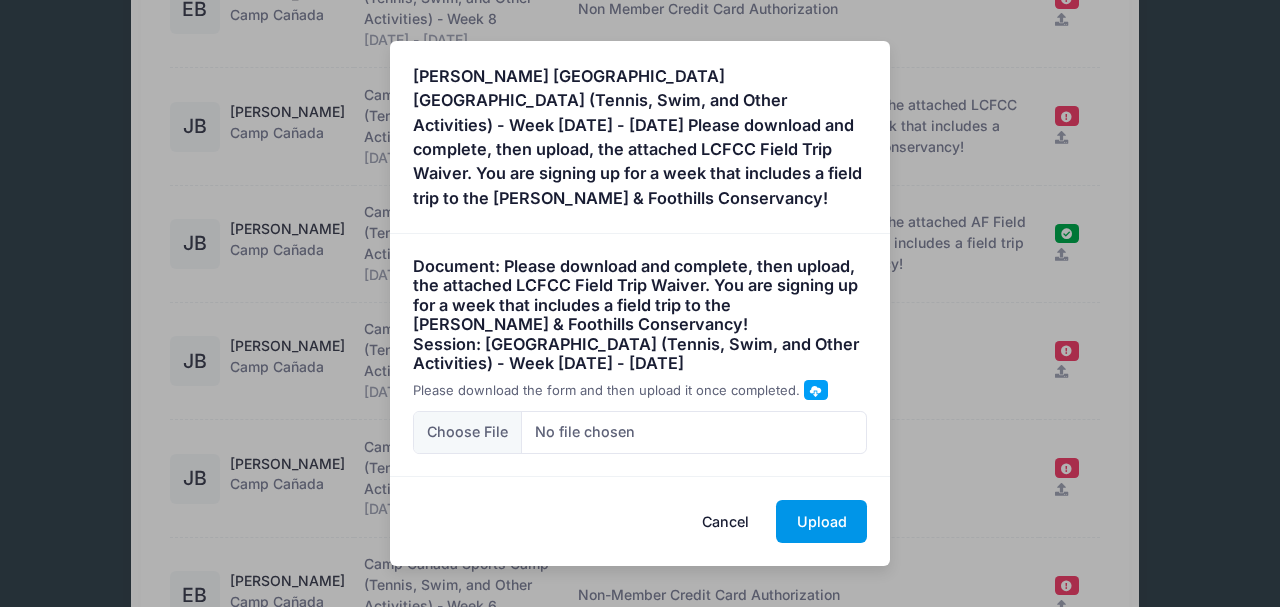 click on "Upload" at bounding box center (821, 521) 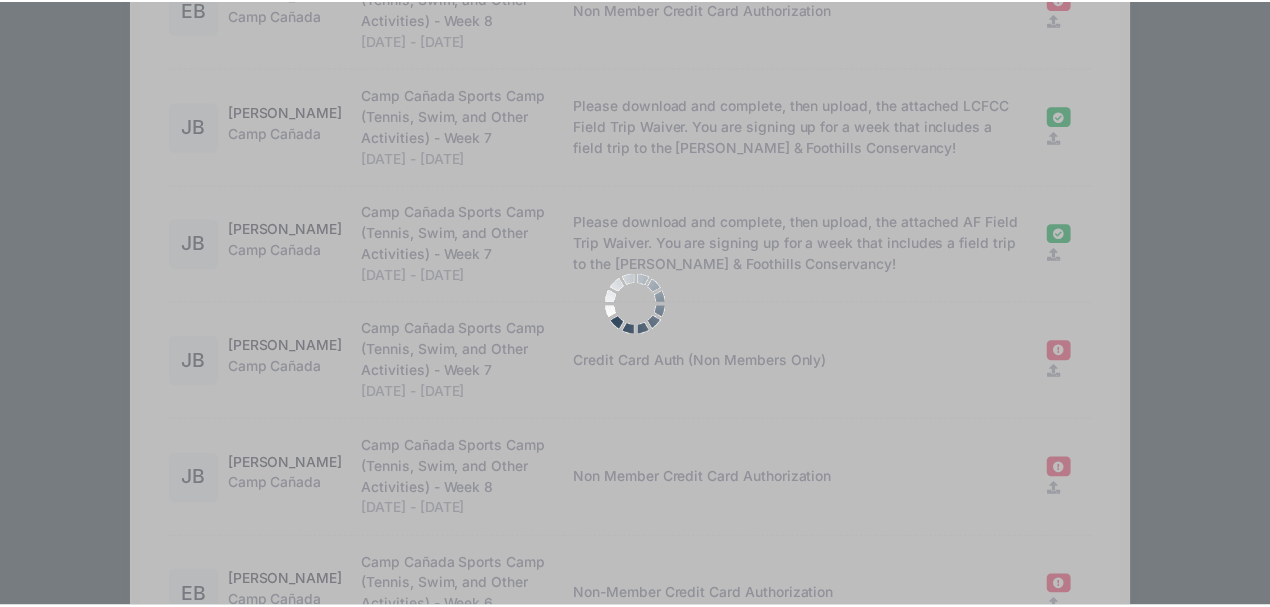 scroll, scrollTop: 0, scrollLeft: 0, axis: both 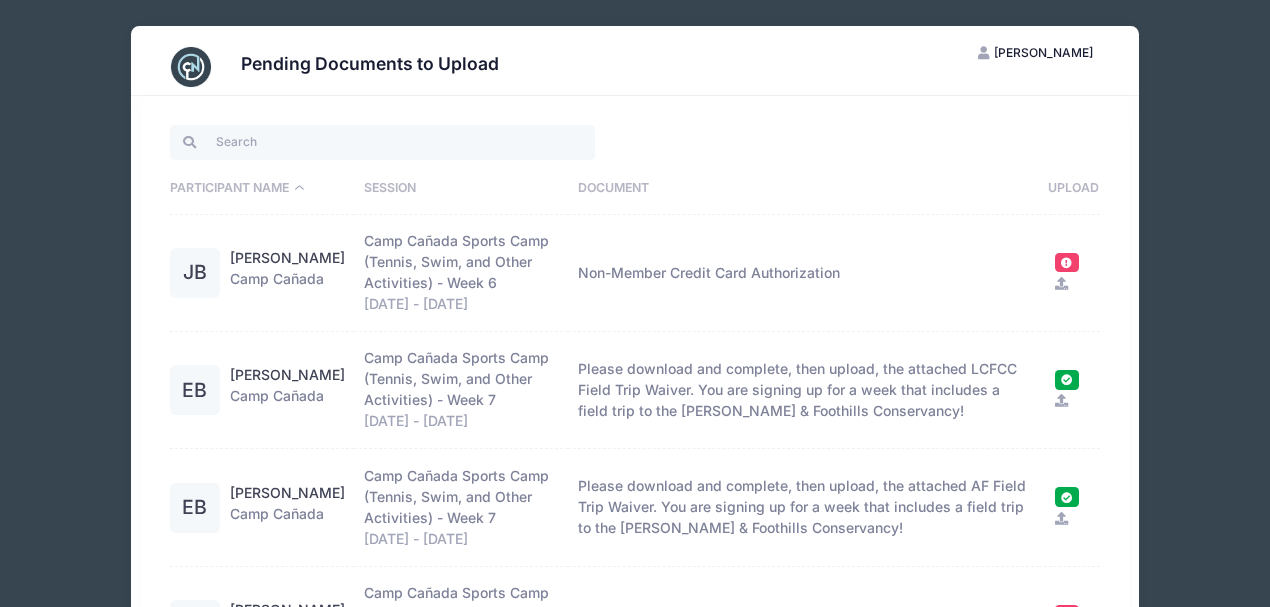 click on "[PERSON_NAME]" at bounding box center (1043, 52) 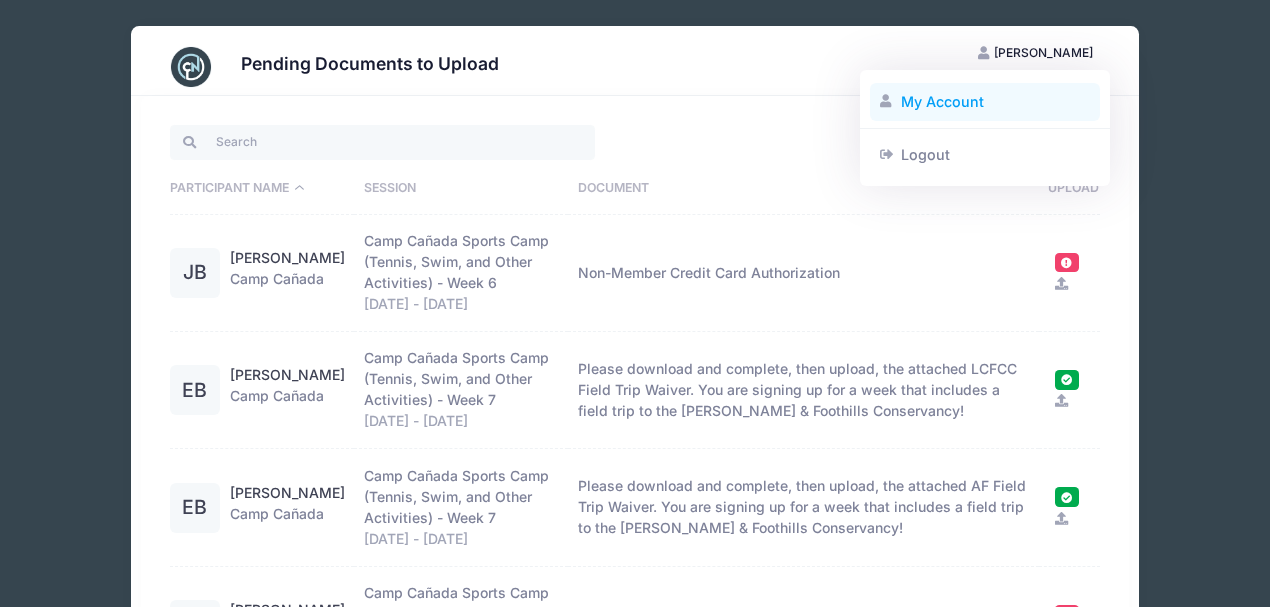 click on "My Account" at bounding box center (985, 102) 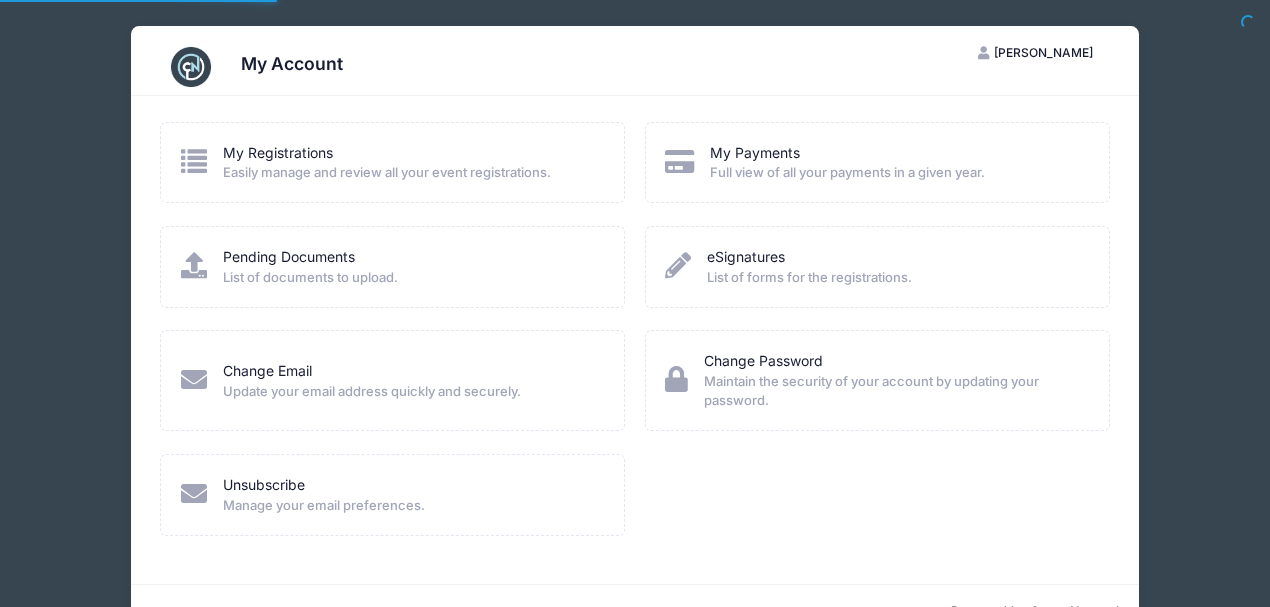 scroll, scrollTop: 0, scrollLeft: 0, axis: both 